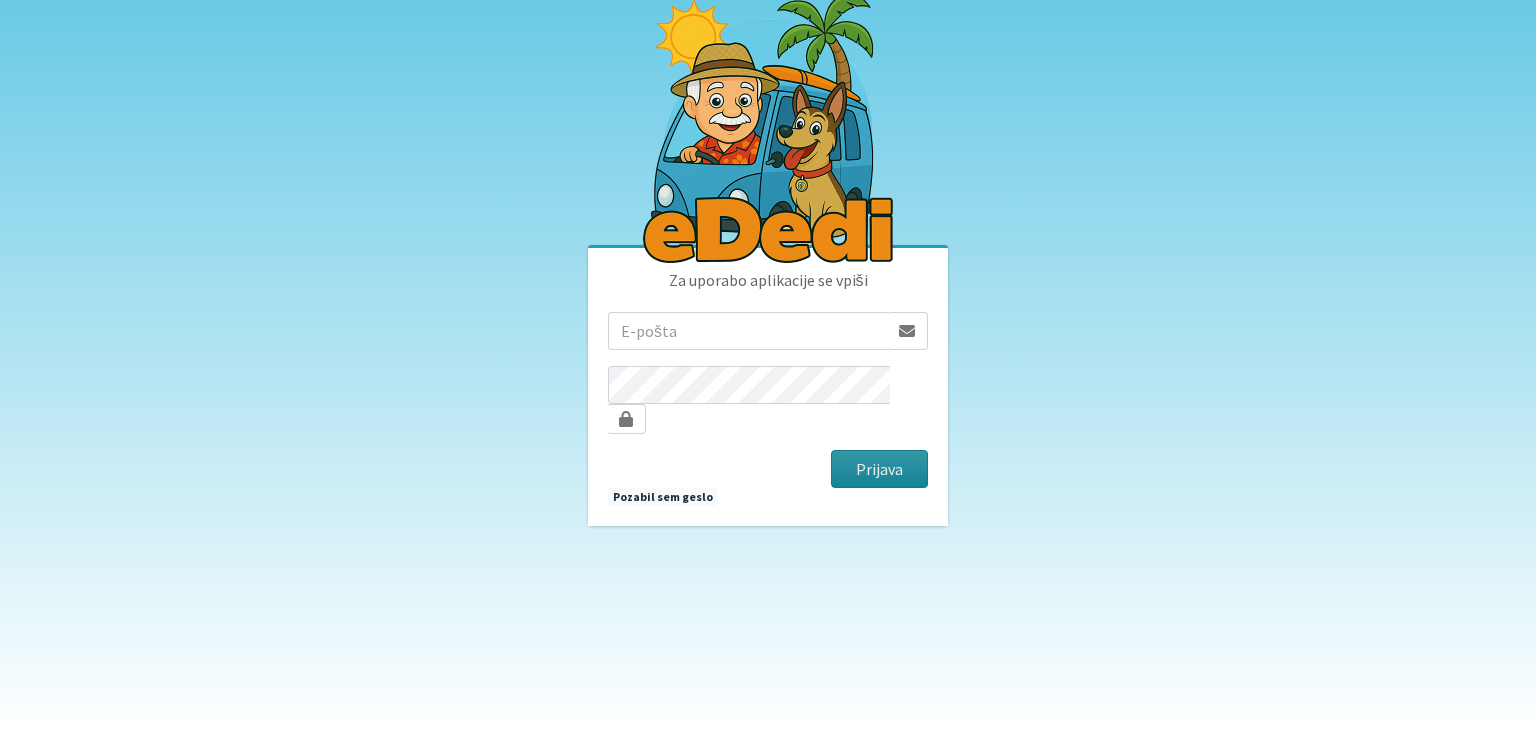 scroll, scrollTop: 0, scrollLeft: 0, axis: both 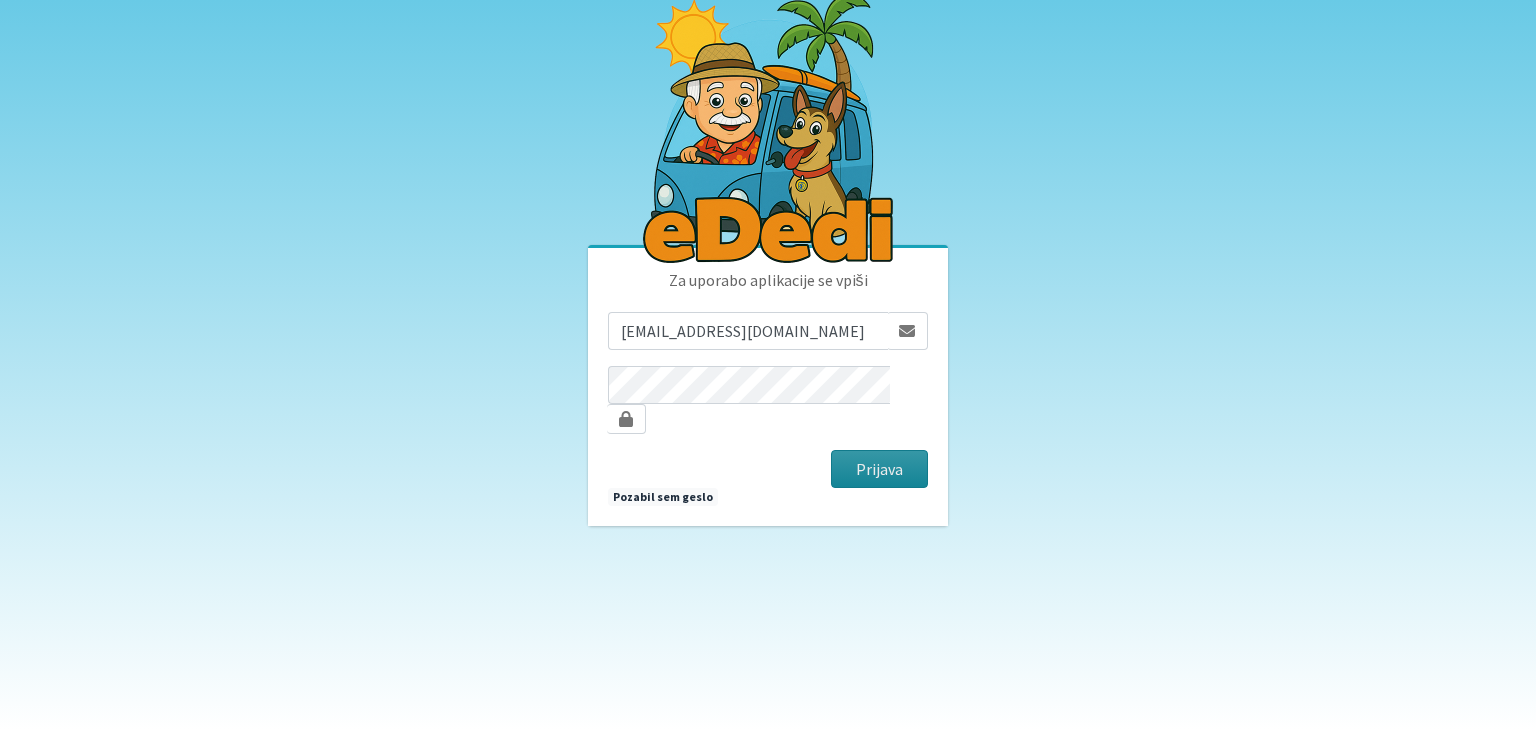 click on "Prijava" at bounding box center [879, 469] 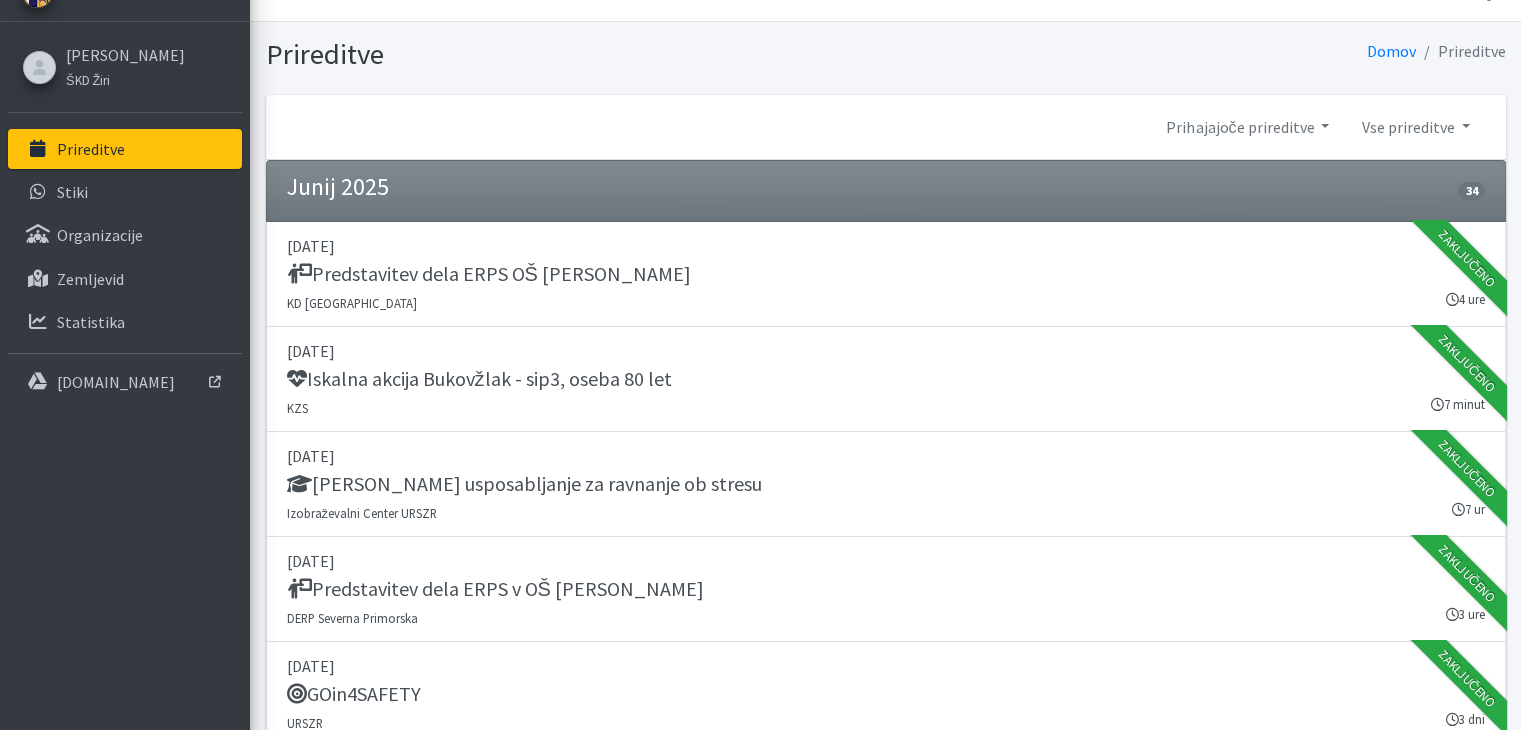 scroll, scrollTop: 0, scrollLeft: 0, axis: both 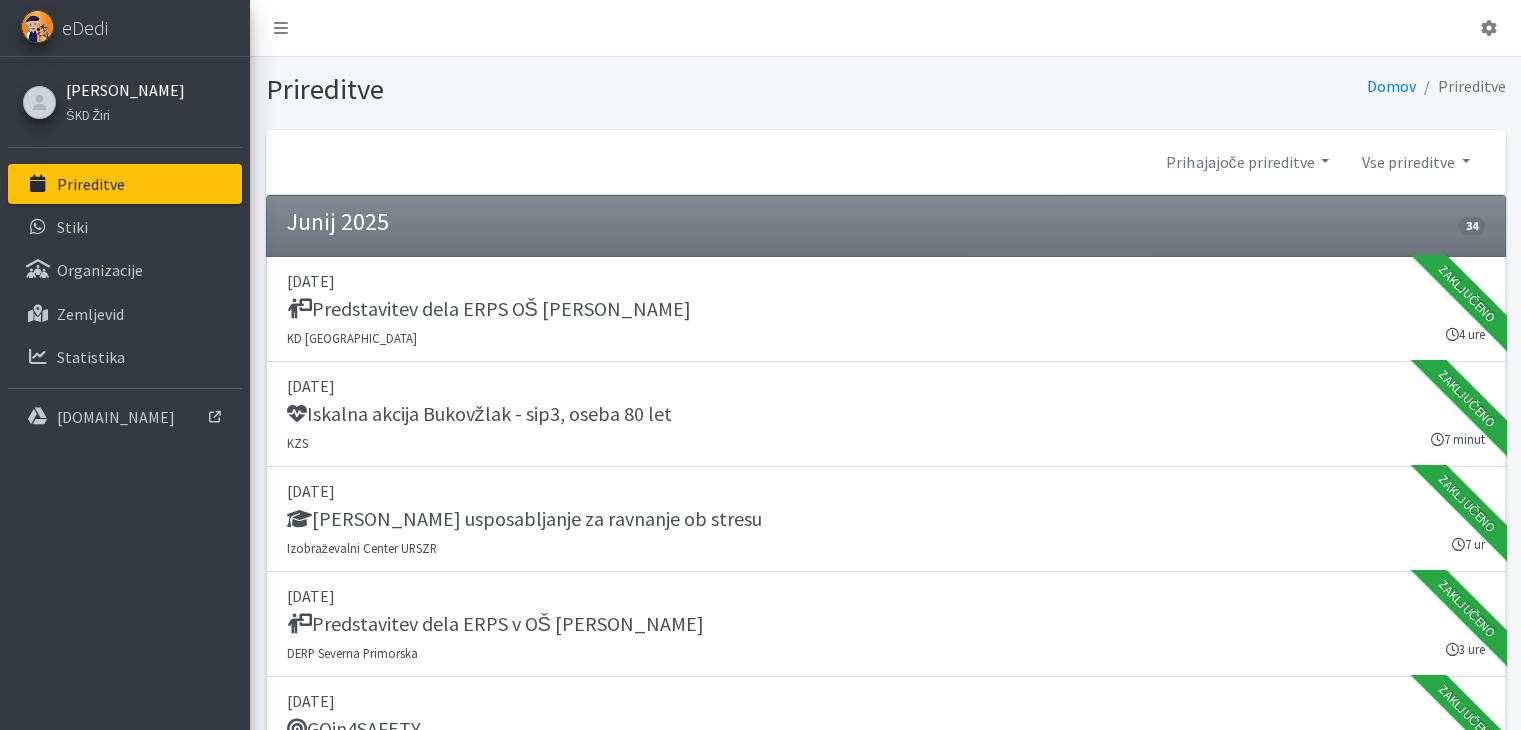 click on "[PERSON_NAME]" at bounding box center (125, 90) 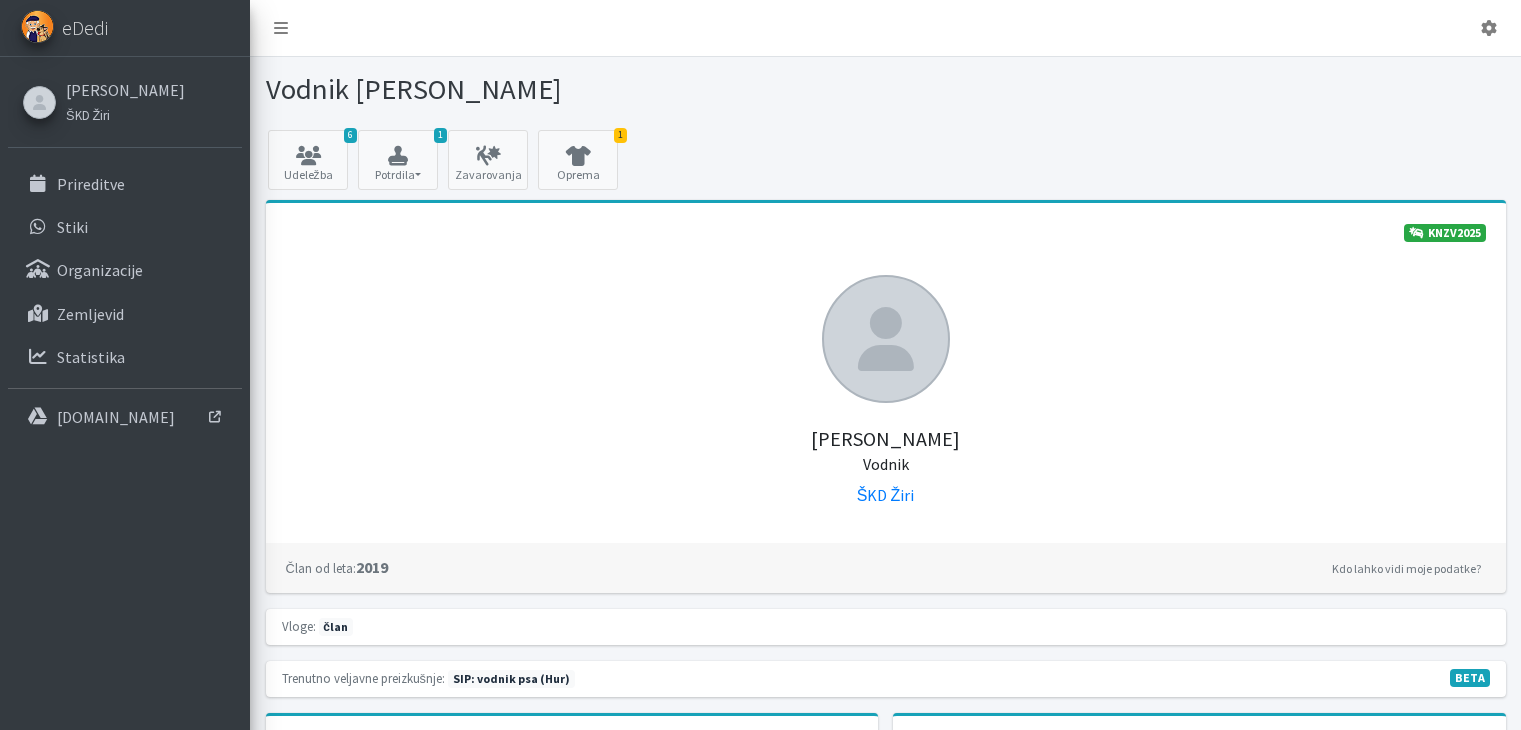 scroll, scrollTop: 0, scrollLeft: 0, axis: both 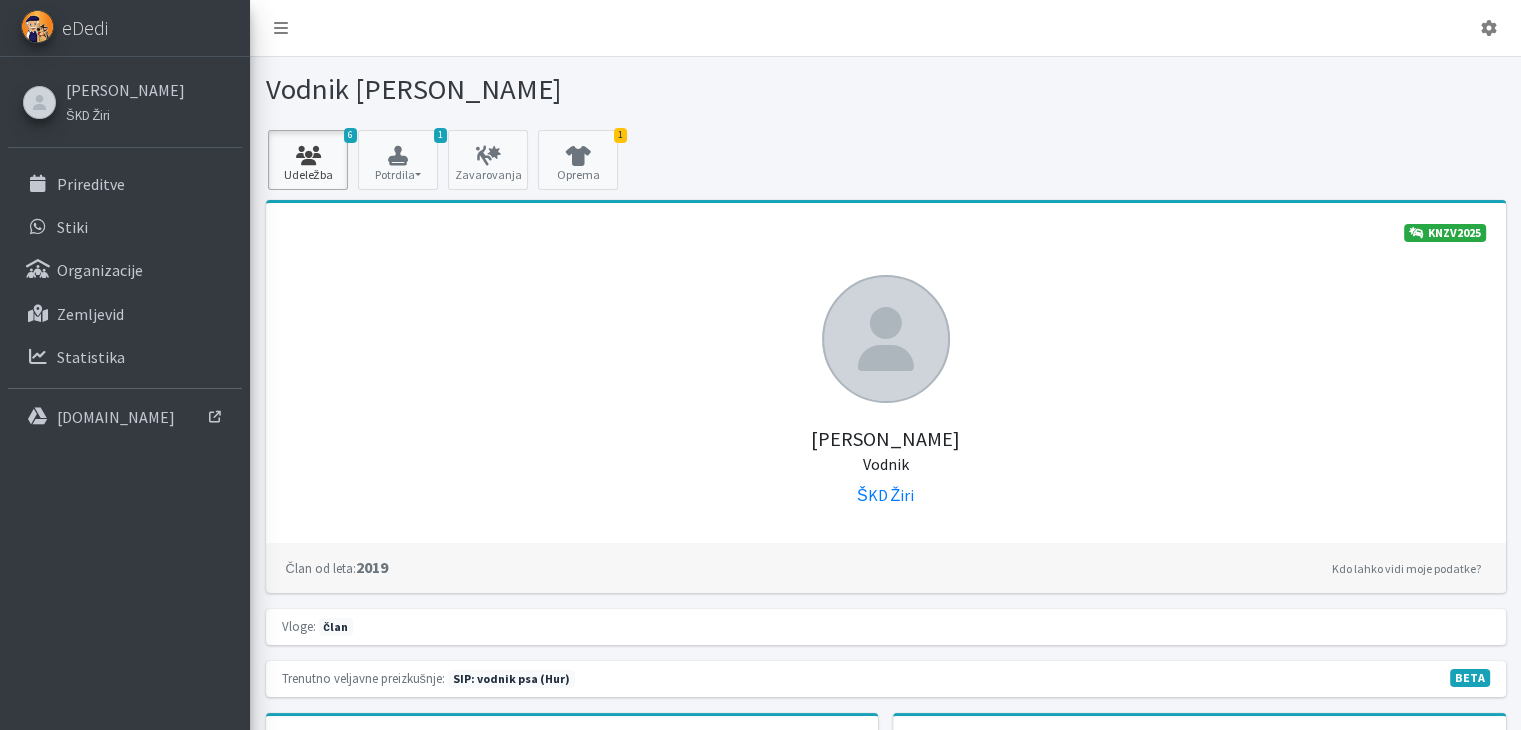 click at bounding box center (308, 156) 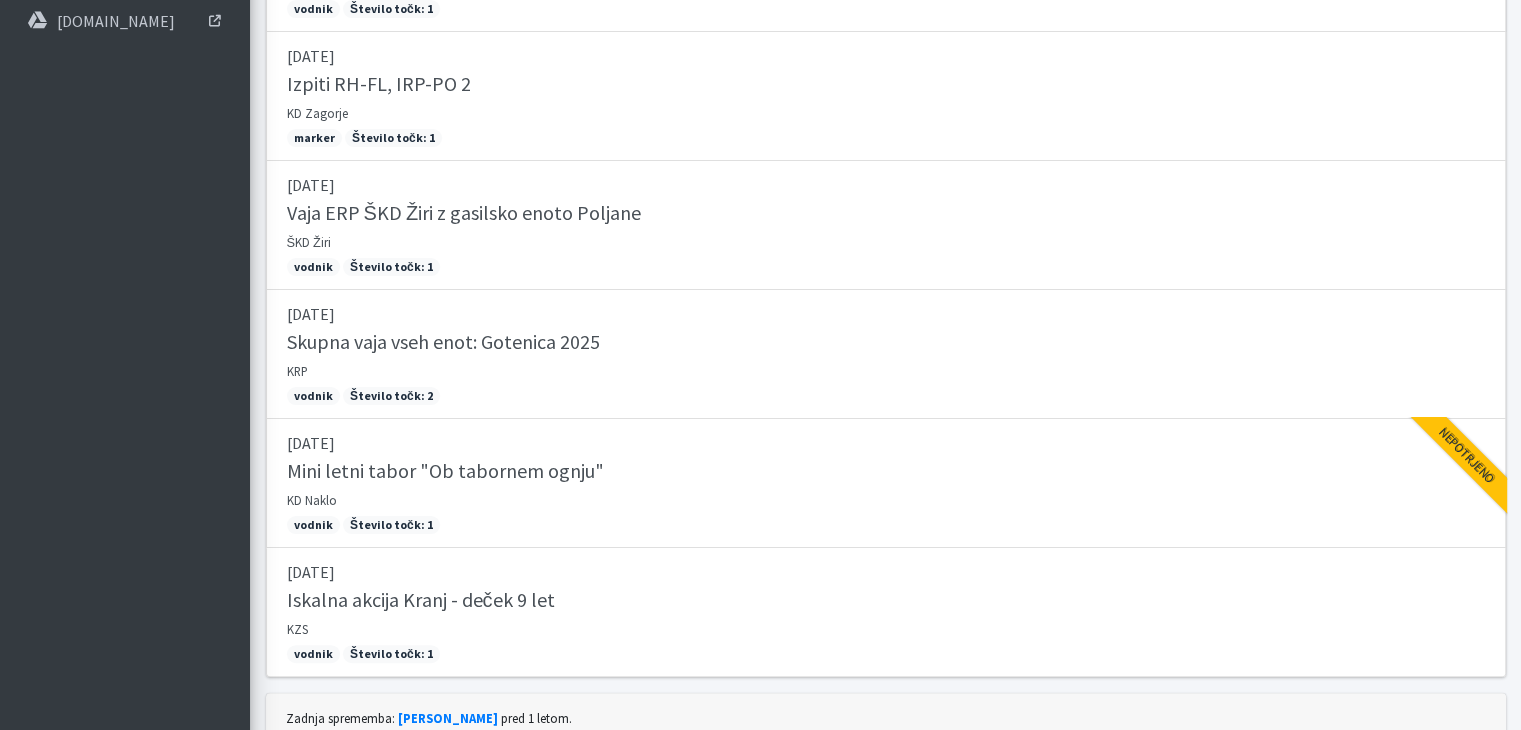 scroll, scrollTop: 436, scrollLeft: 0, axis: vertical 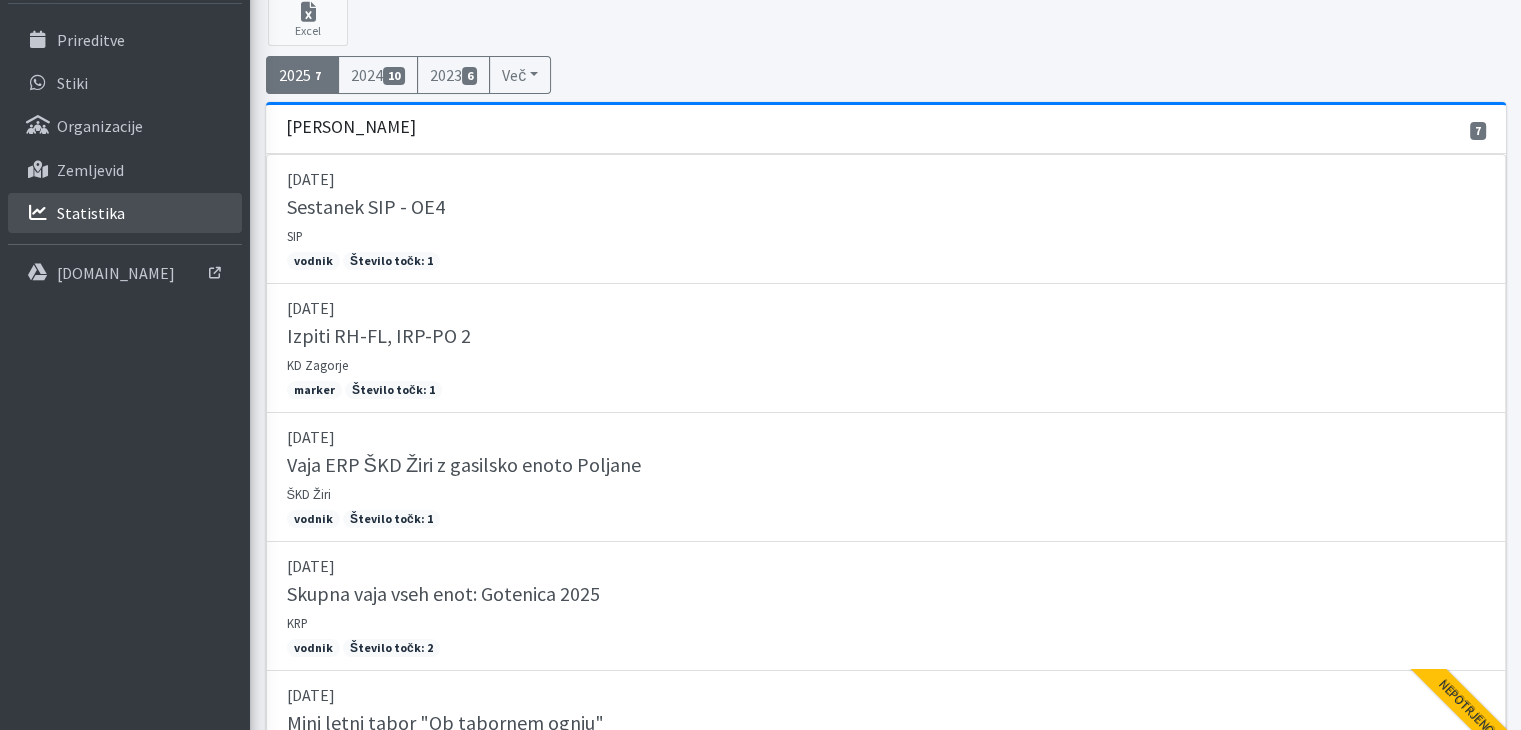click on "Statistika" at bounding box center (125, 213) 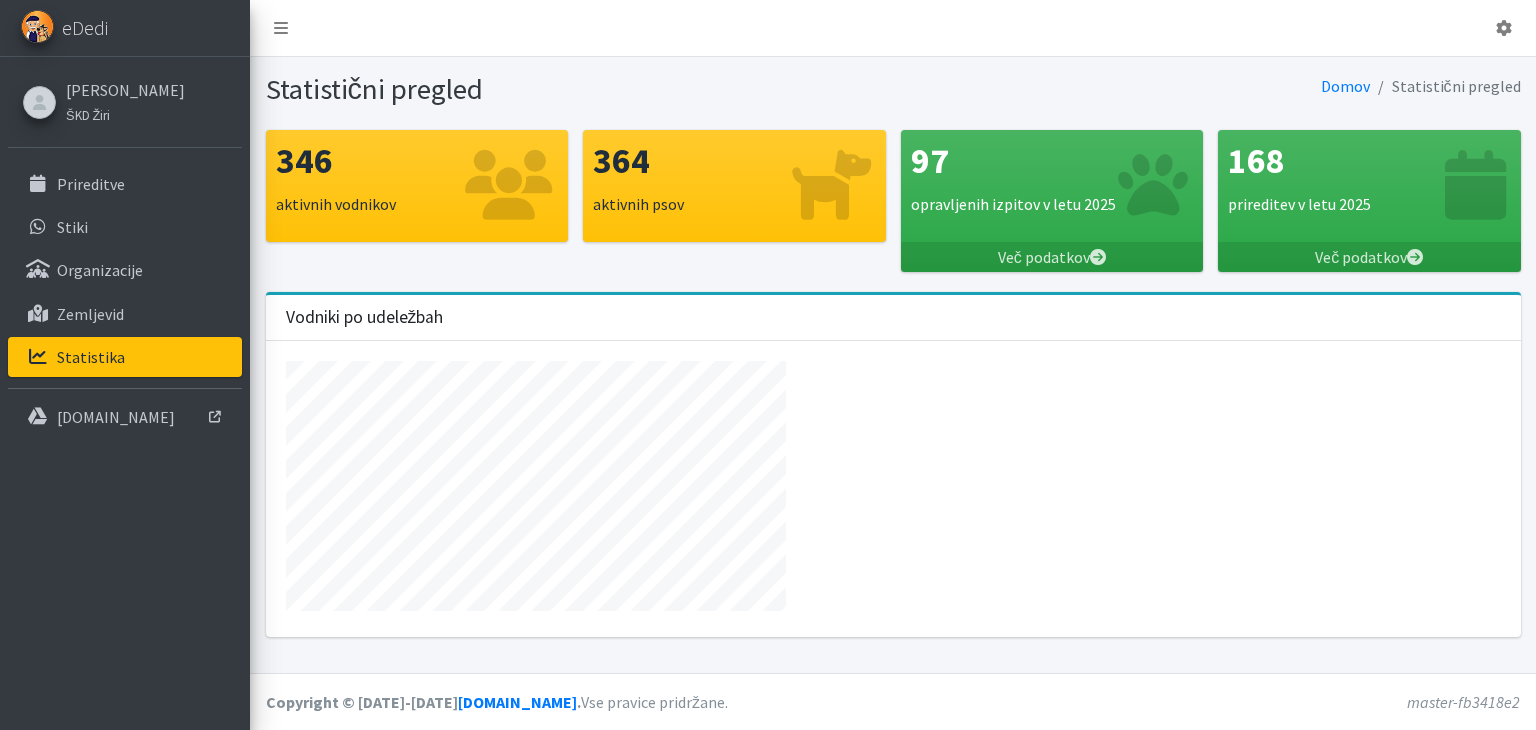 scroll, scrollTop: 0, scrollLeft: 0, axis: both 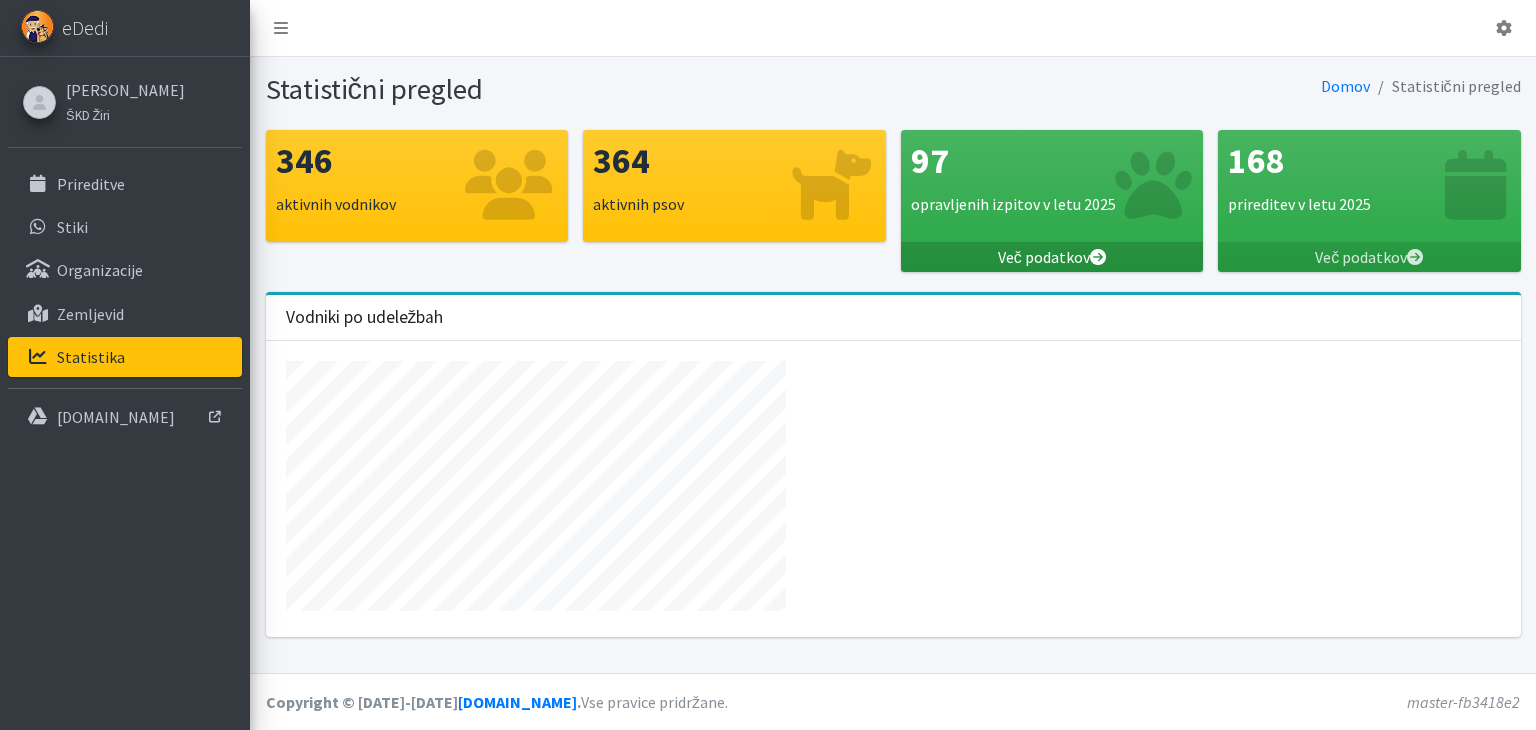 click on "Več podatkov" at bounding box center (1052, 257) 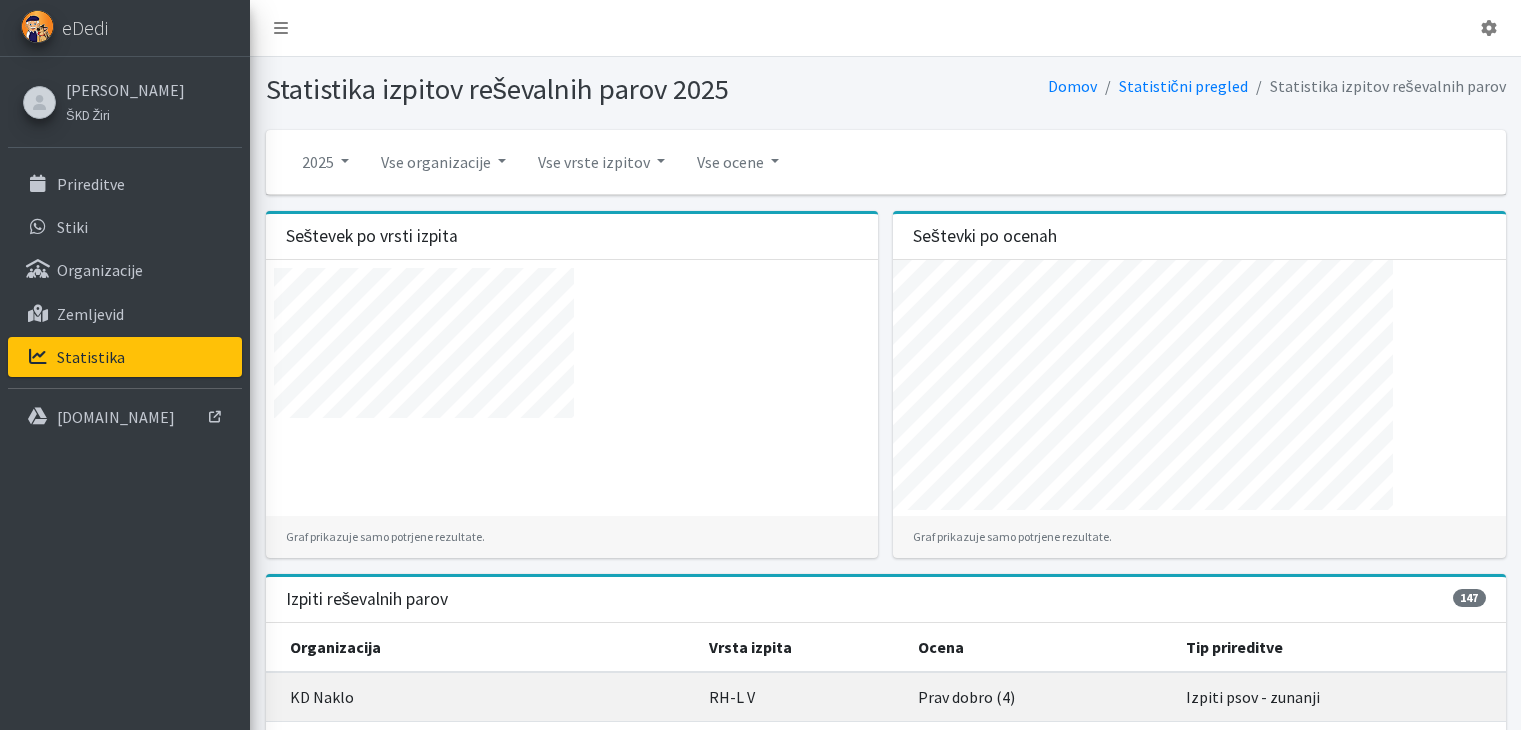 scroll, scrollTop: 0, scrollLeft: 0, axis: both 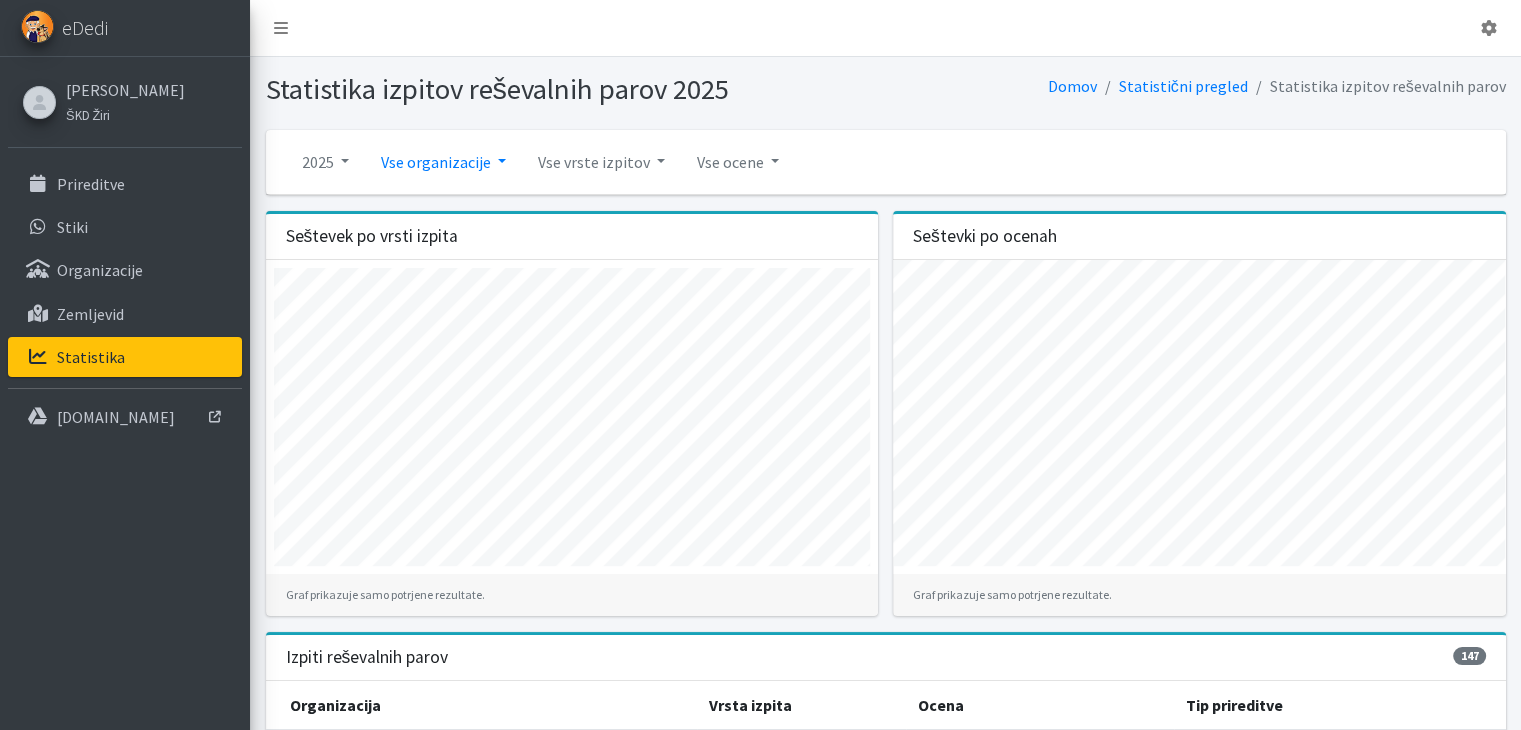 click on "Vse organizacije" at bounding box center [443, 162] 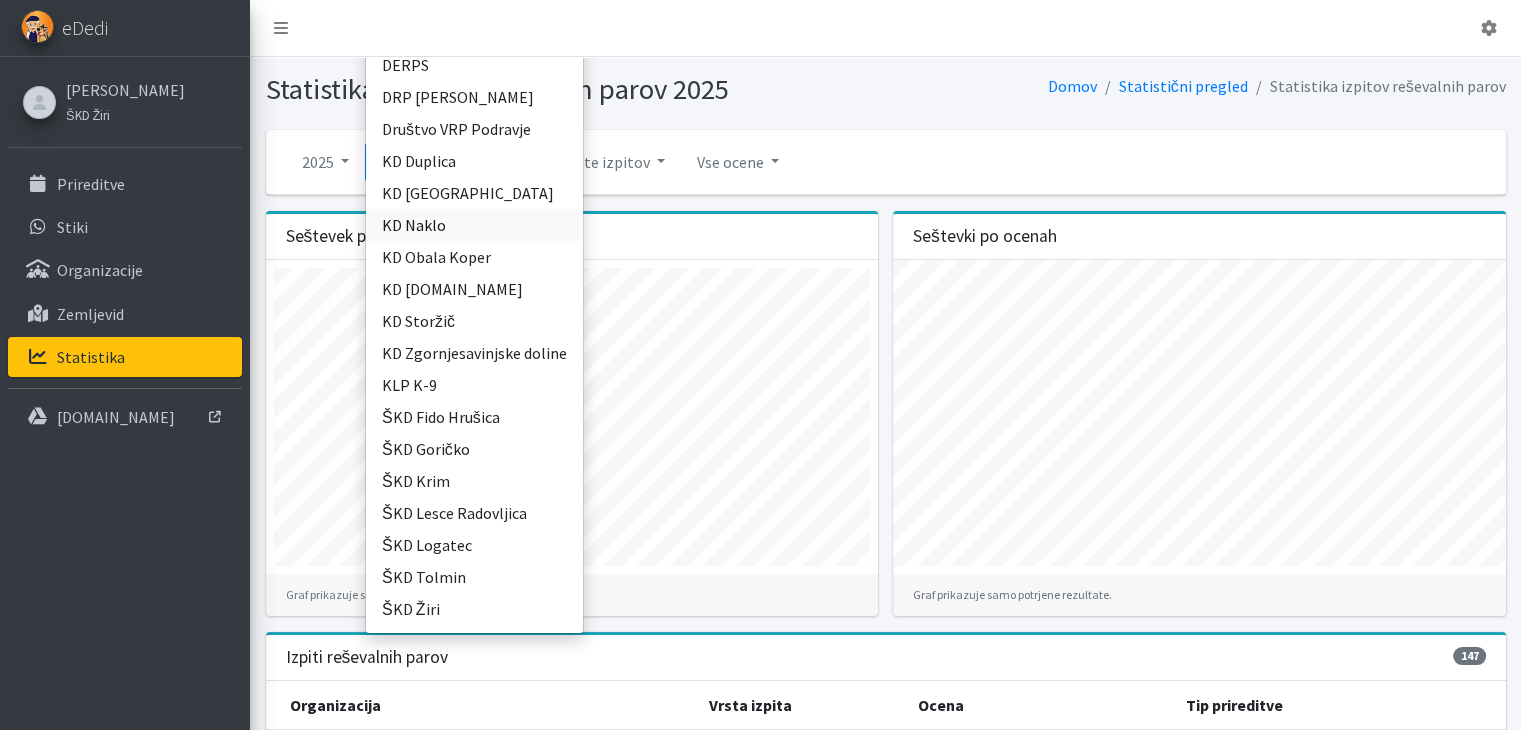 click on "KD Naklo" at bounding box center (474, 225) 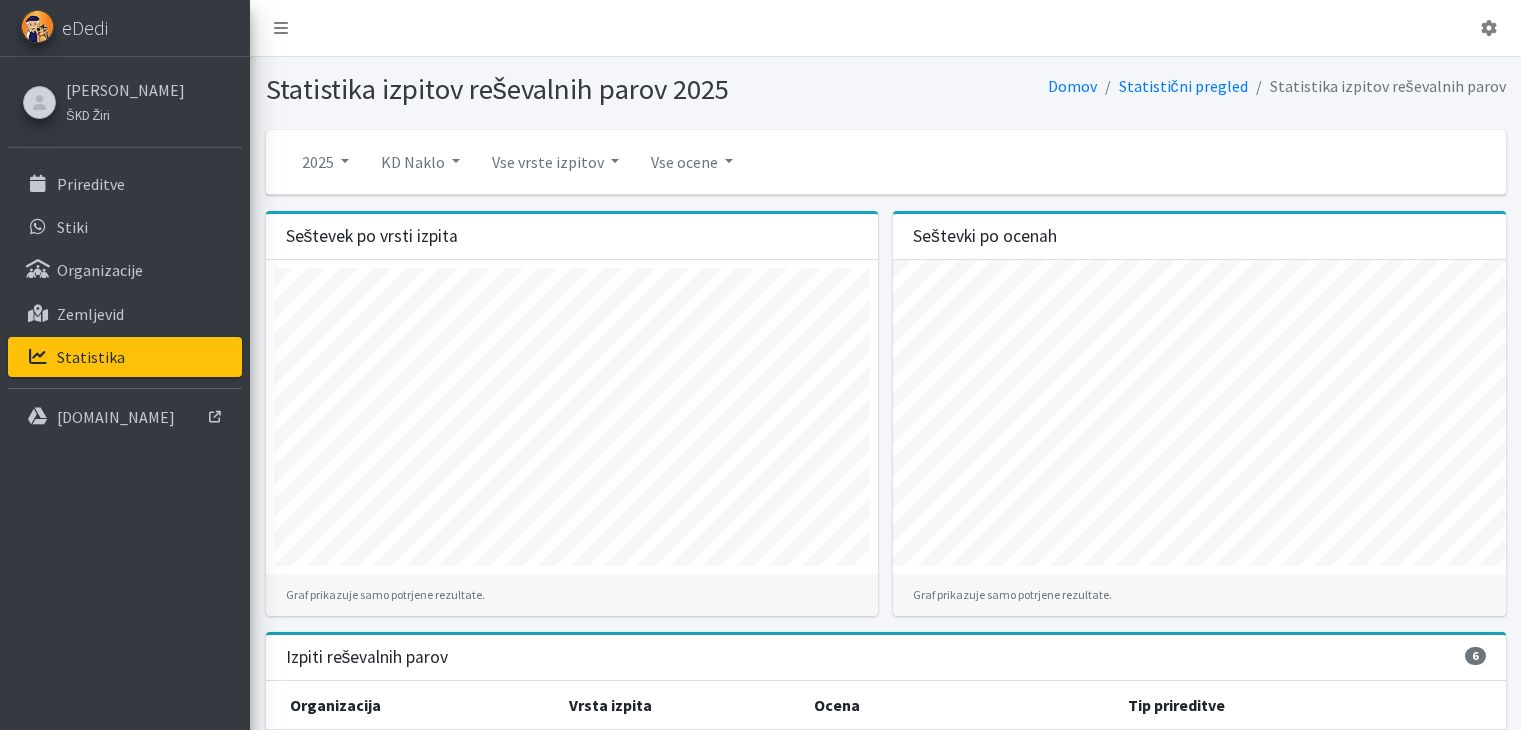 scroll, scrollTop: 0, scrollLeft: 0, axis: both 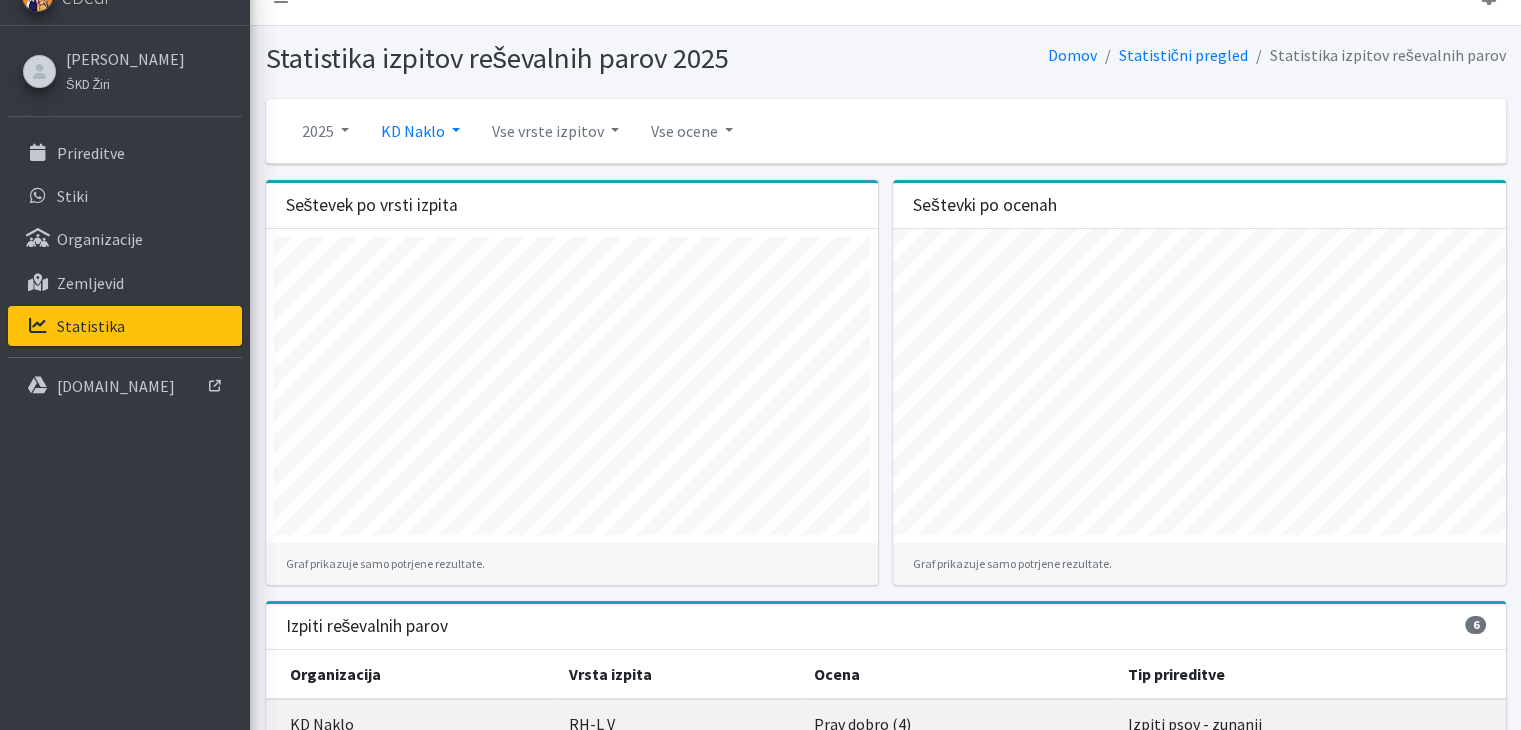 click on "KD Naklo" at bounding box center (420, 131) 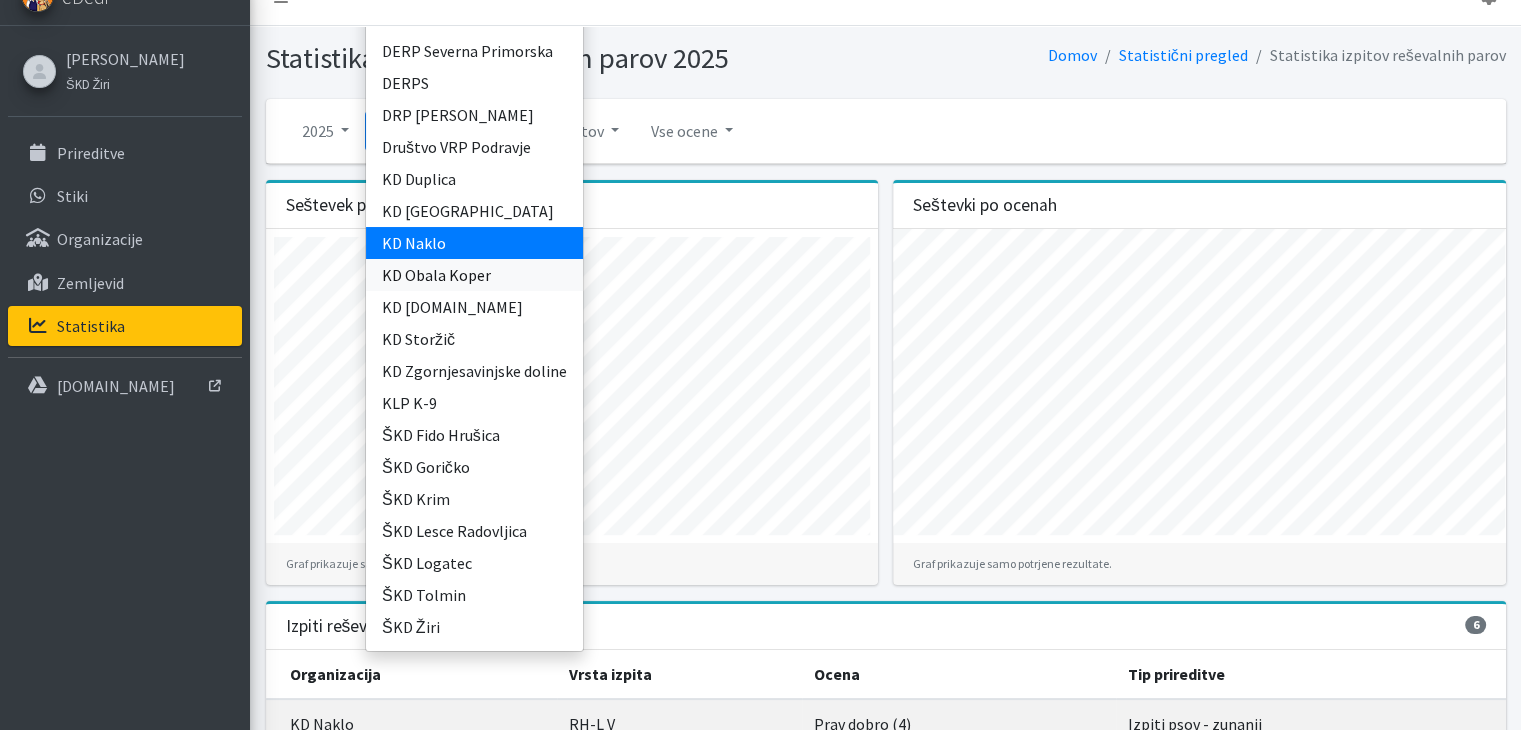 click on "KD Obala Koper" at bounding box center (474, 275) 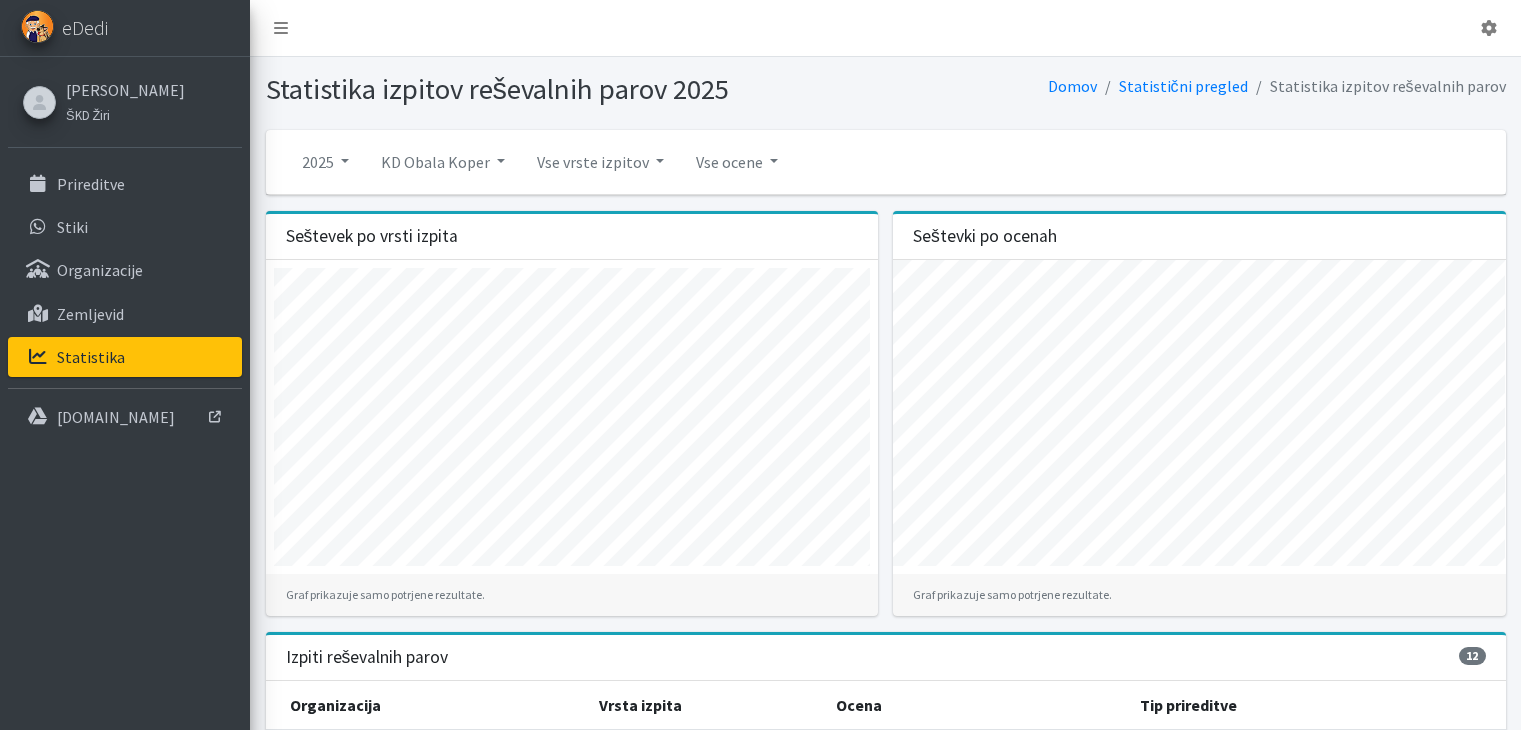 scroll, scrollTop: 0, scrollLeft: 0, axis: both 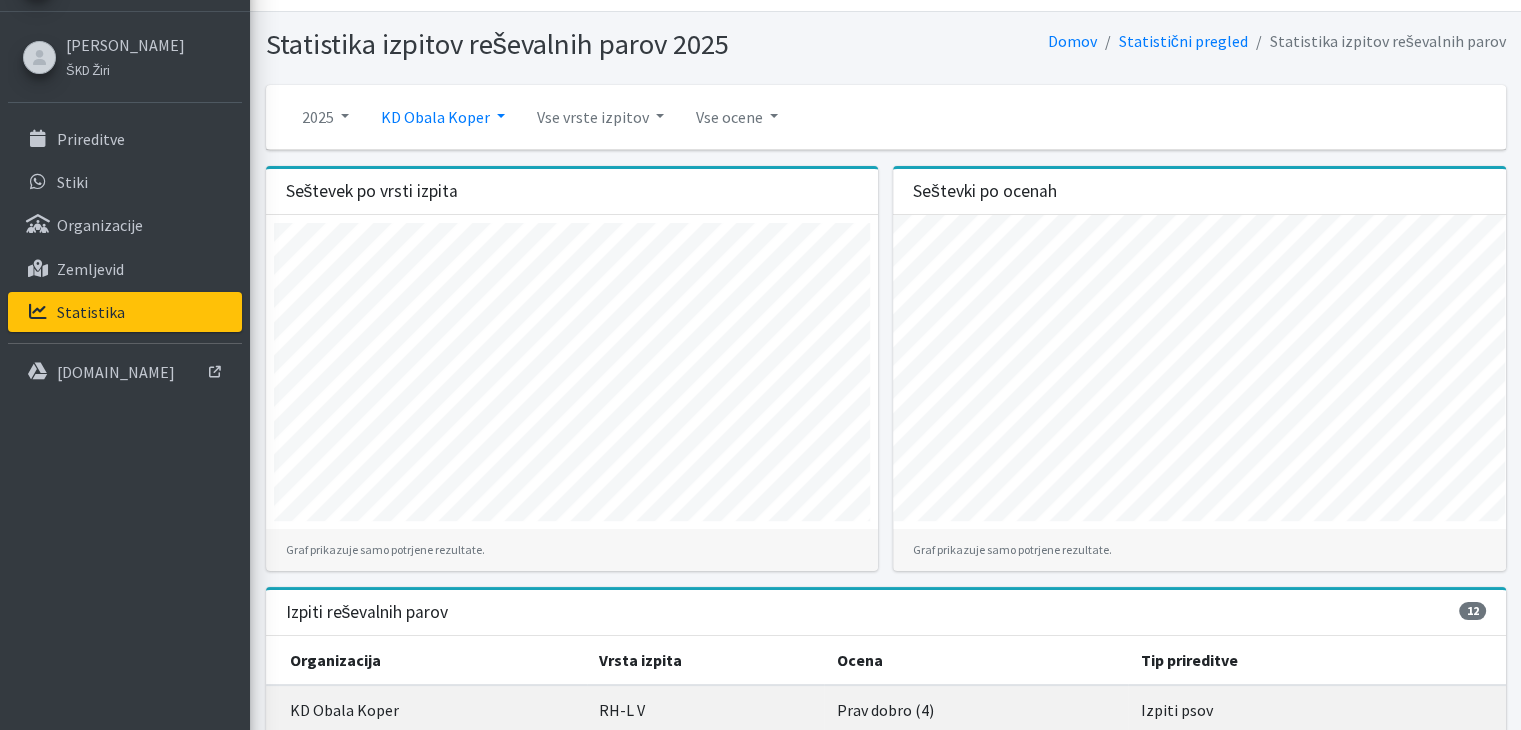 click on "KD Obala Koper" at bounding box center [443, 117] 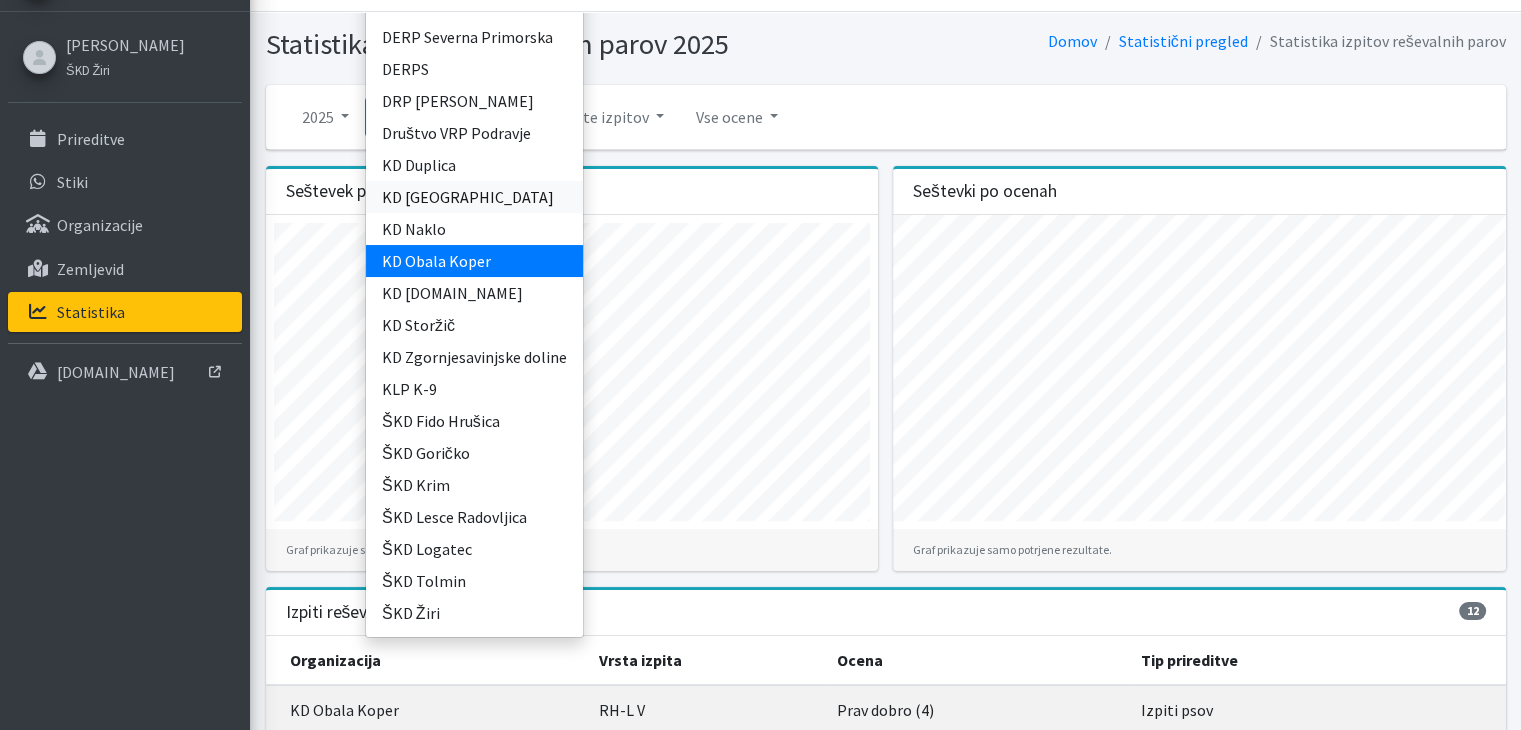 click on "KD [GEOGRAPHIC_DATA]" at bounding box center (474, 197) 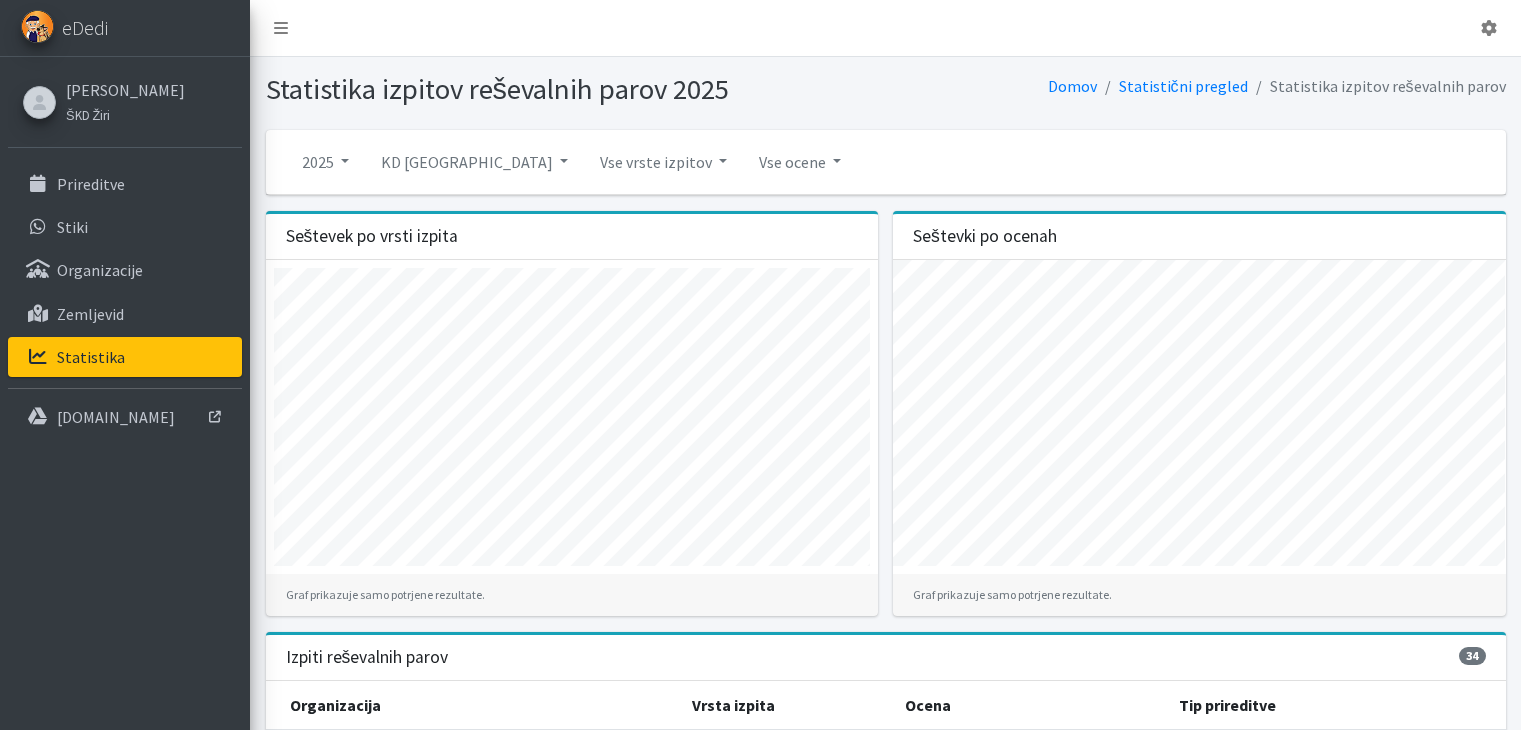scroll, scrollTop: 0, scrollLeft: 0, axis: both 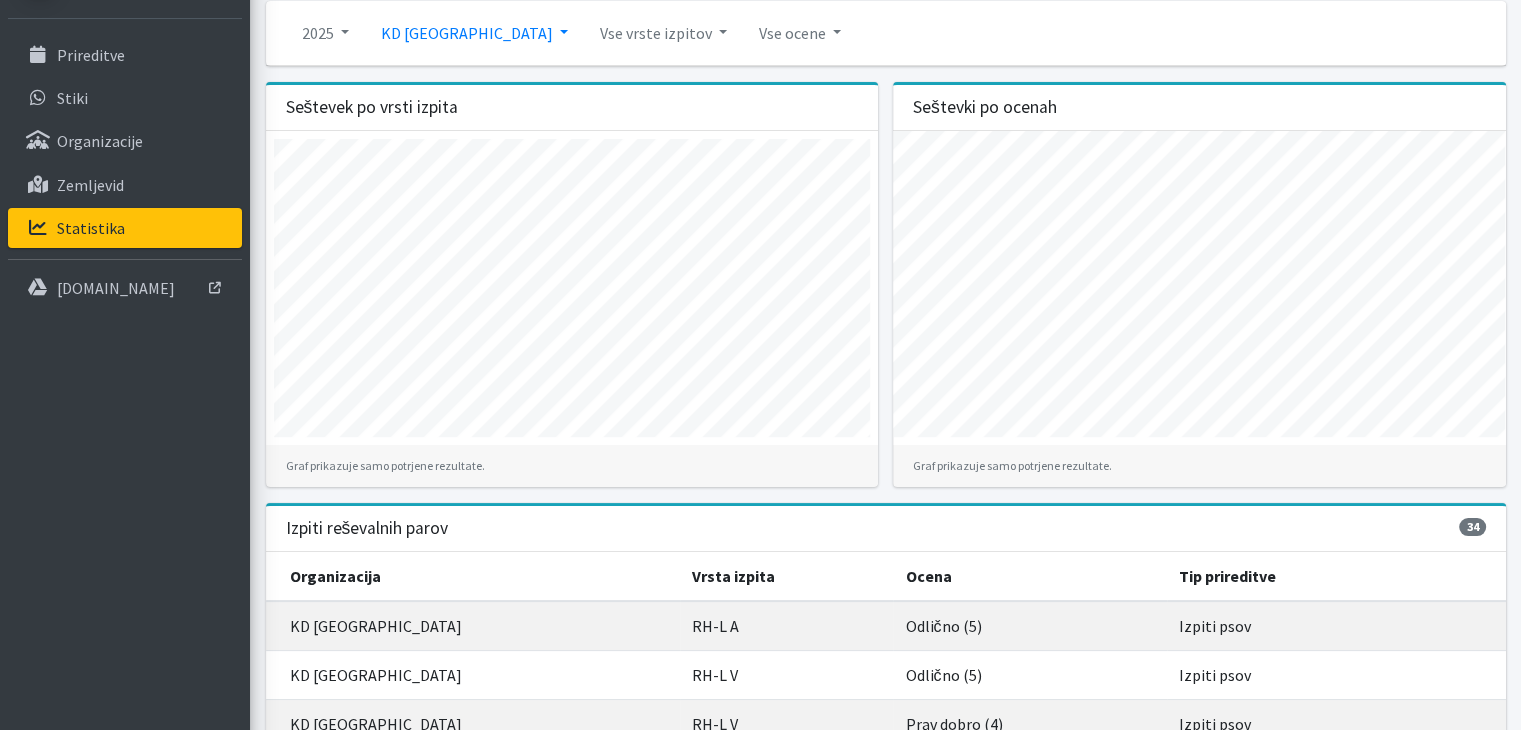 click on "KD [GEOGRAPHIC_DATA]" at bounding box center (474, 33) 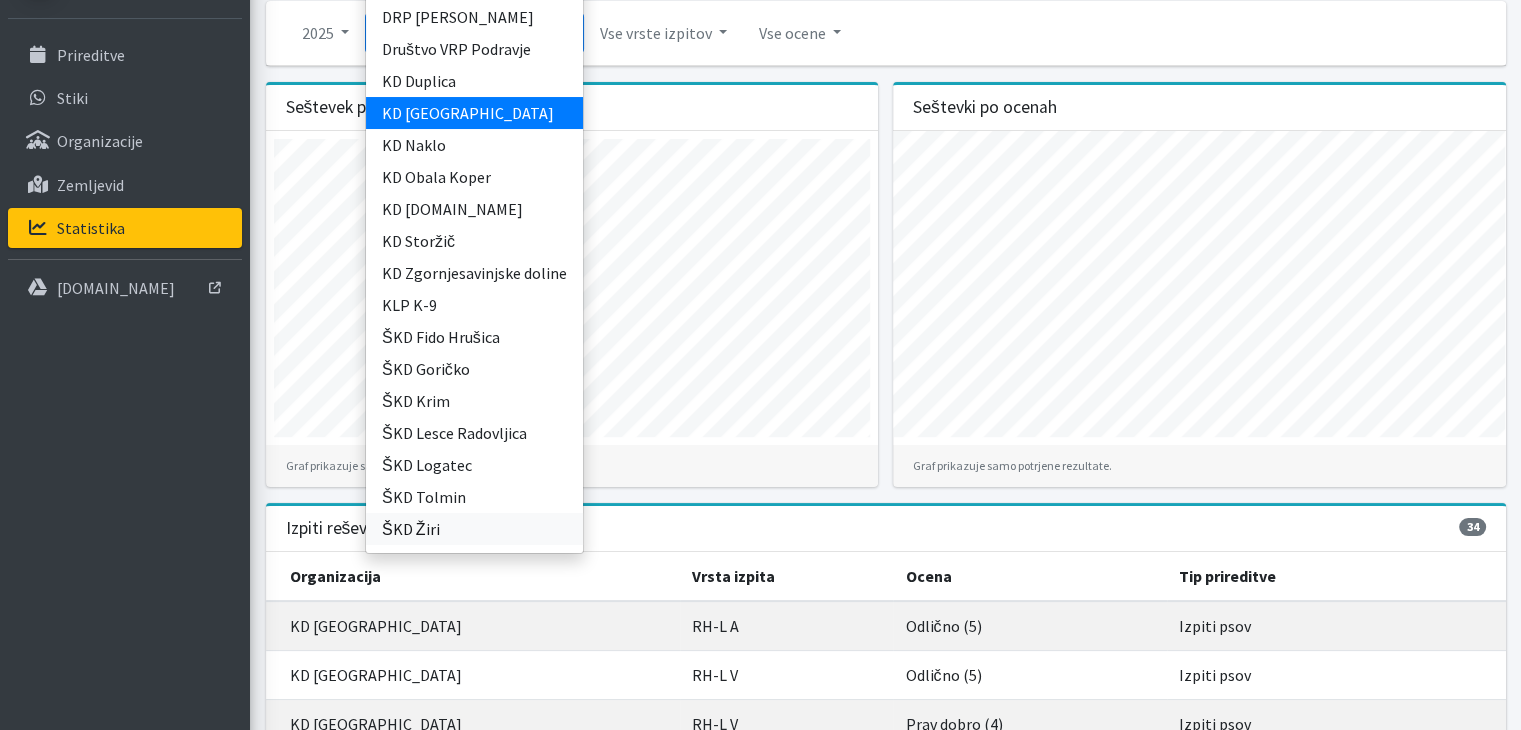 click on "ŠKD Žiri" at bounding box center (474, 529) 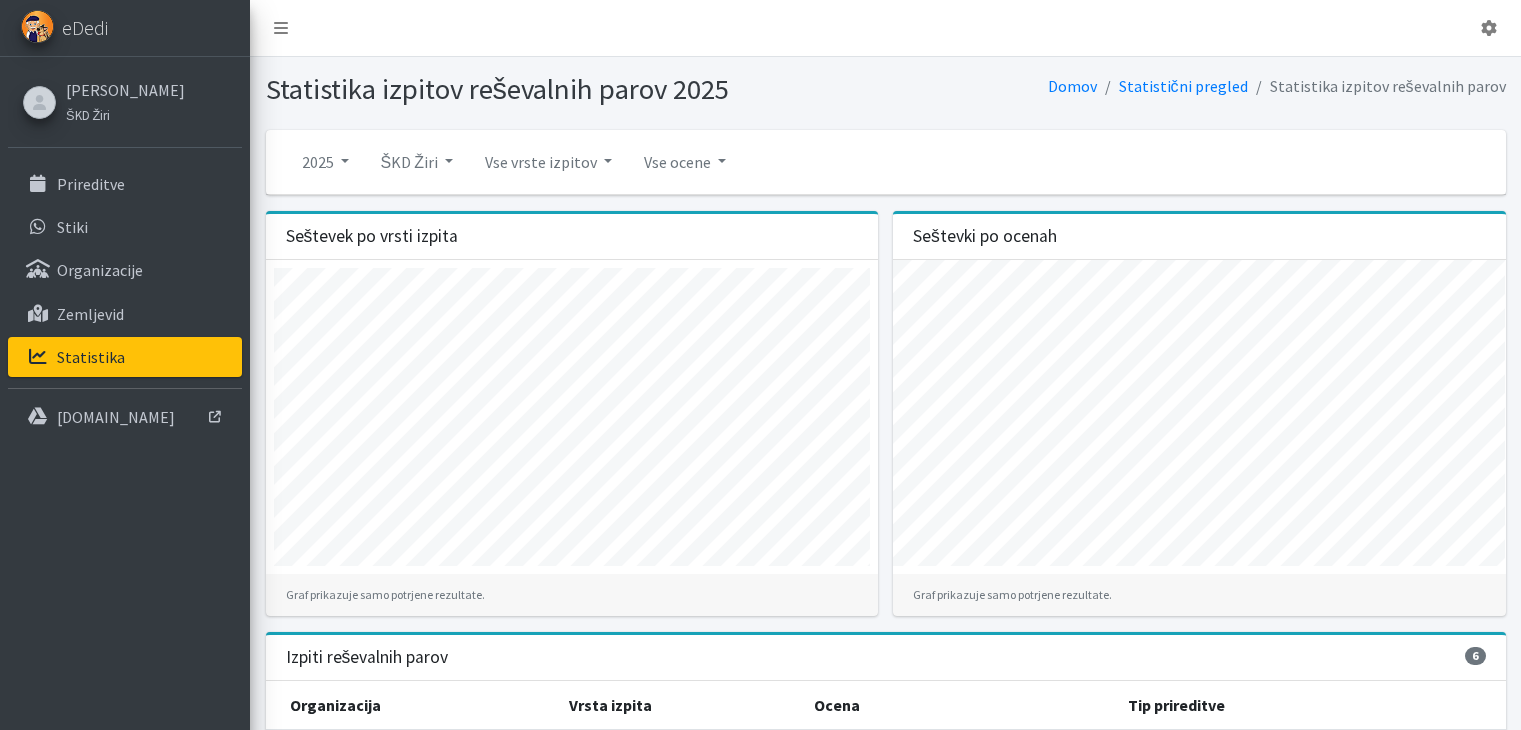 scroll, scrollTop: 0, scrollLeft: 0, axis: both 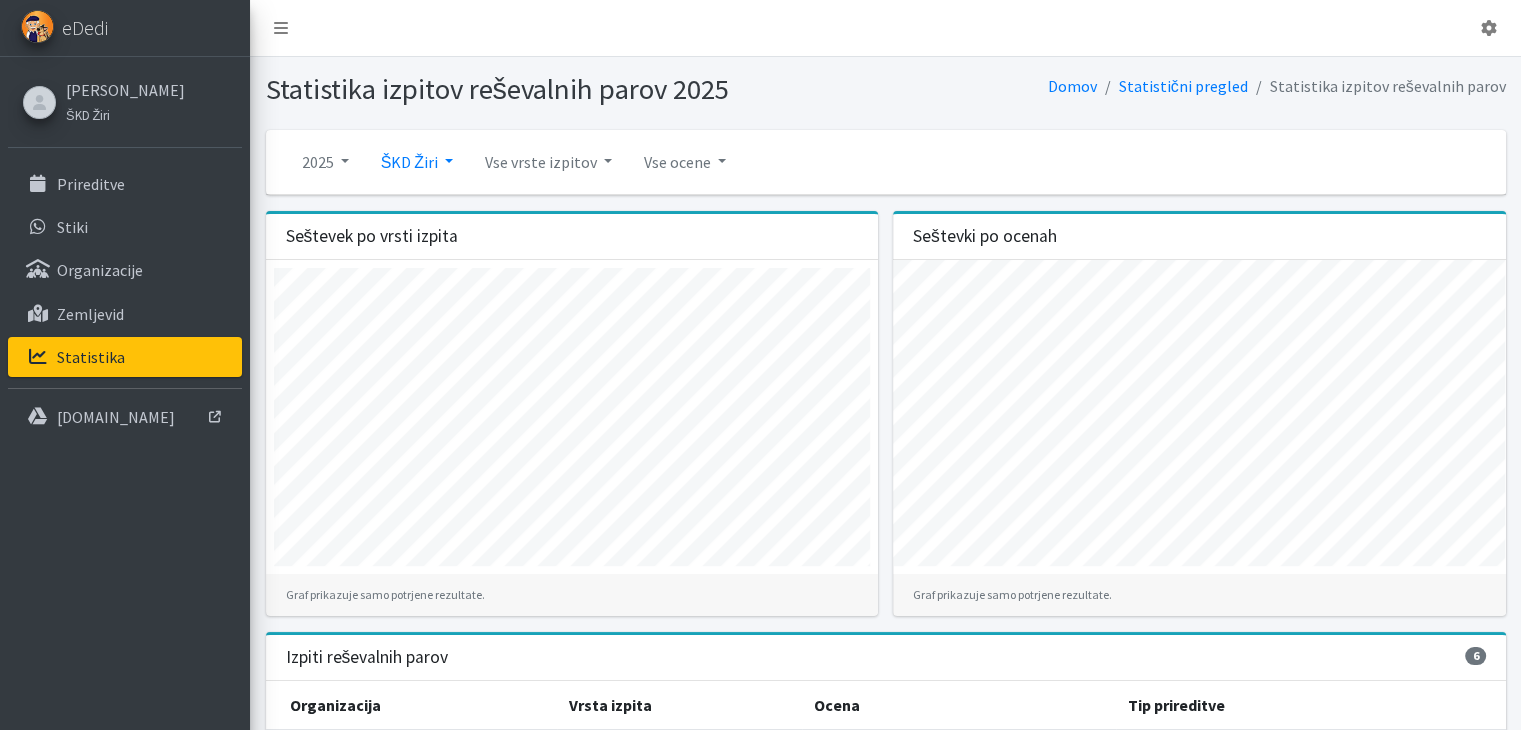 click on "ŠKD Žiri" at bounding box center (417, 162) 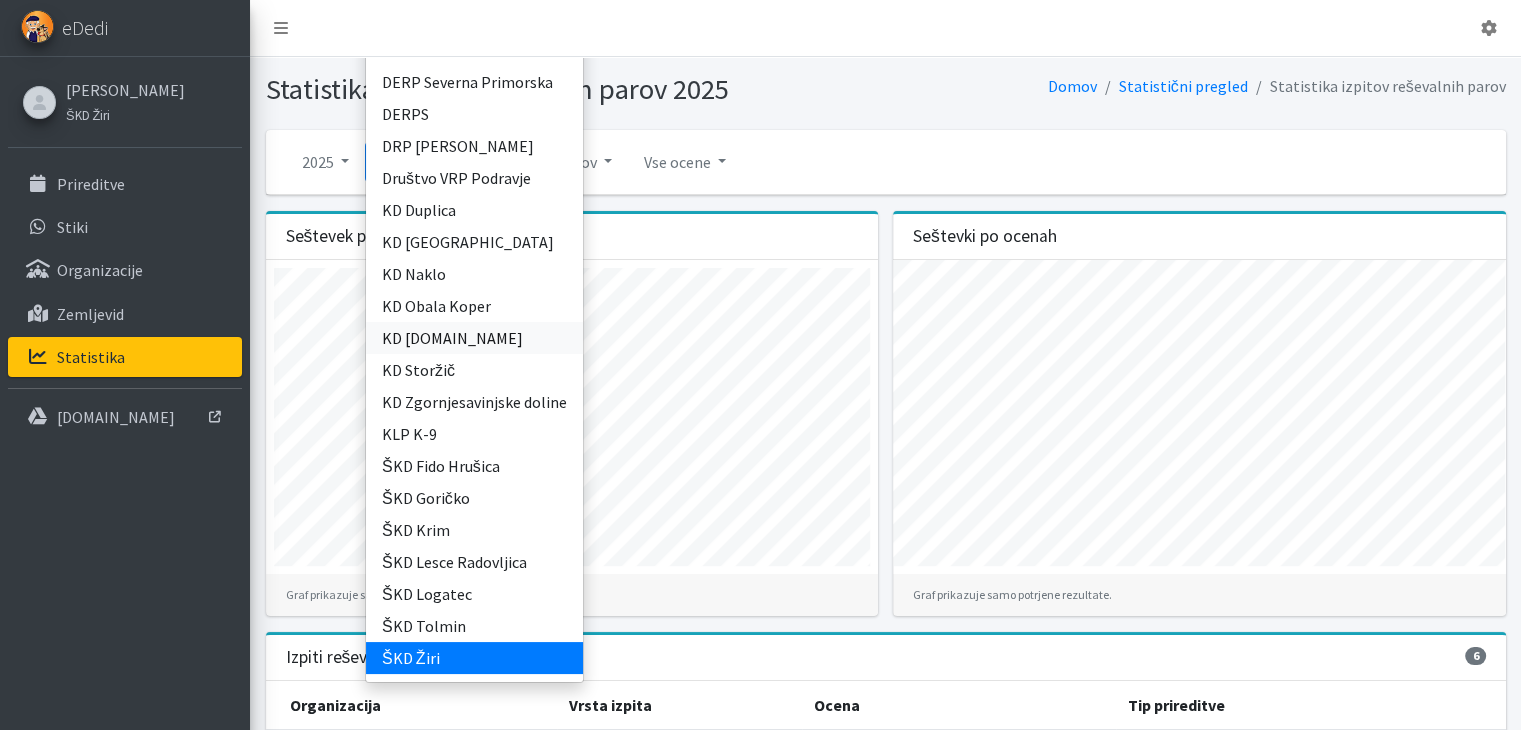 click on "KD [DOMAIN_NAME]" at bounding box center (474, 338) 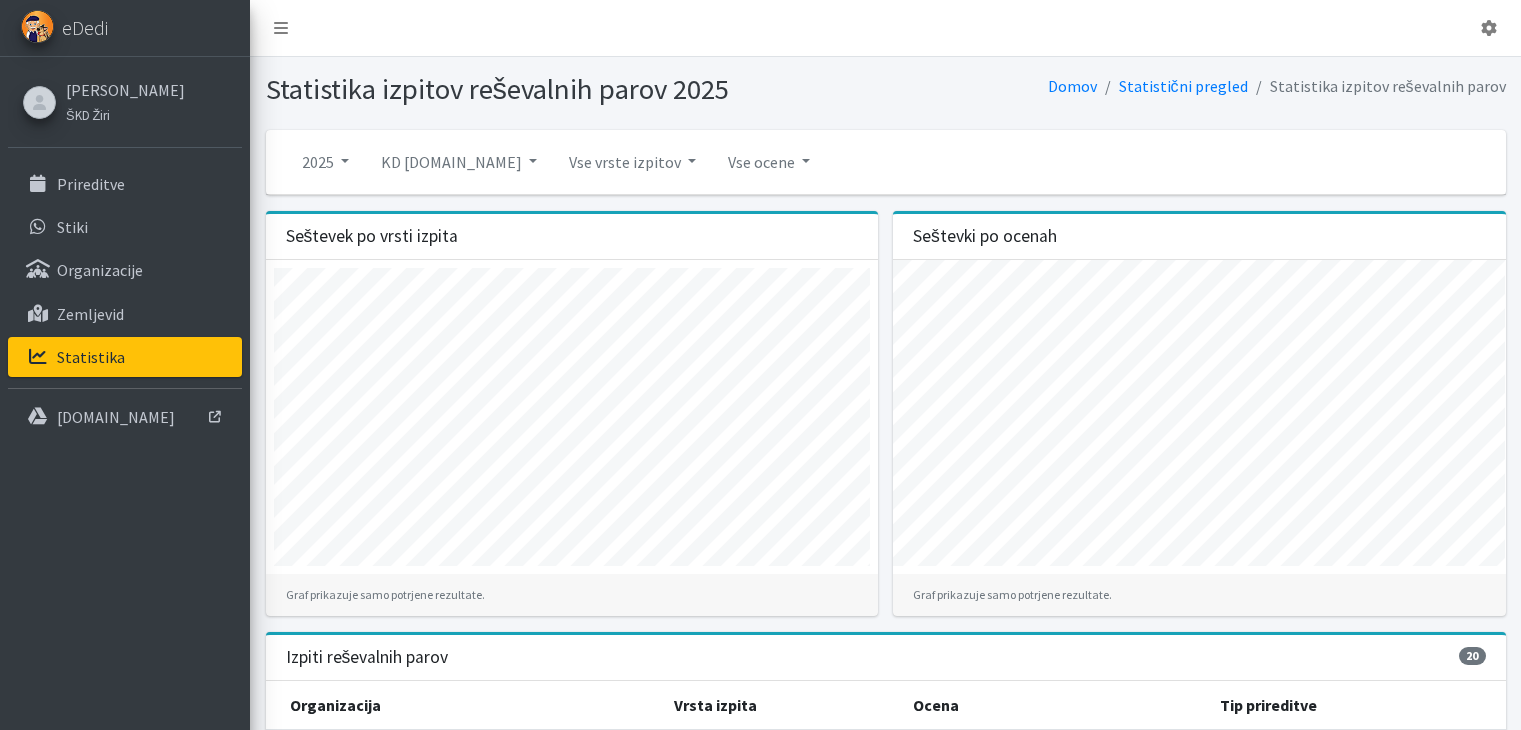scroll, scrollTop: 0, scrollLeft: 0, axis: both 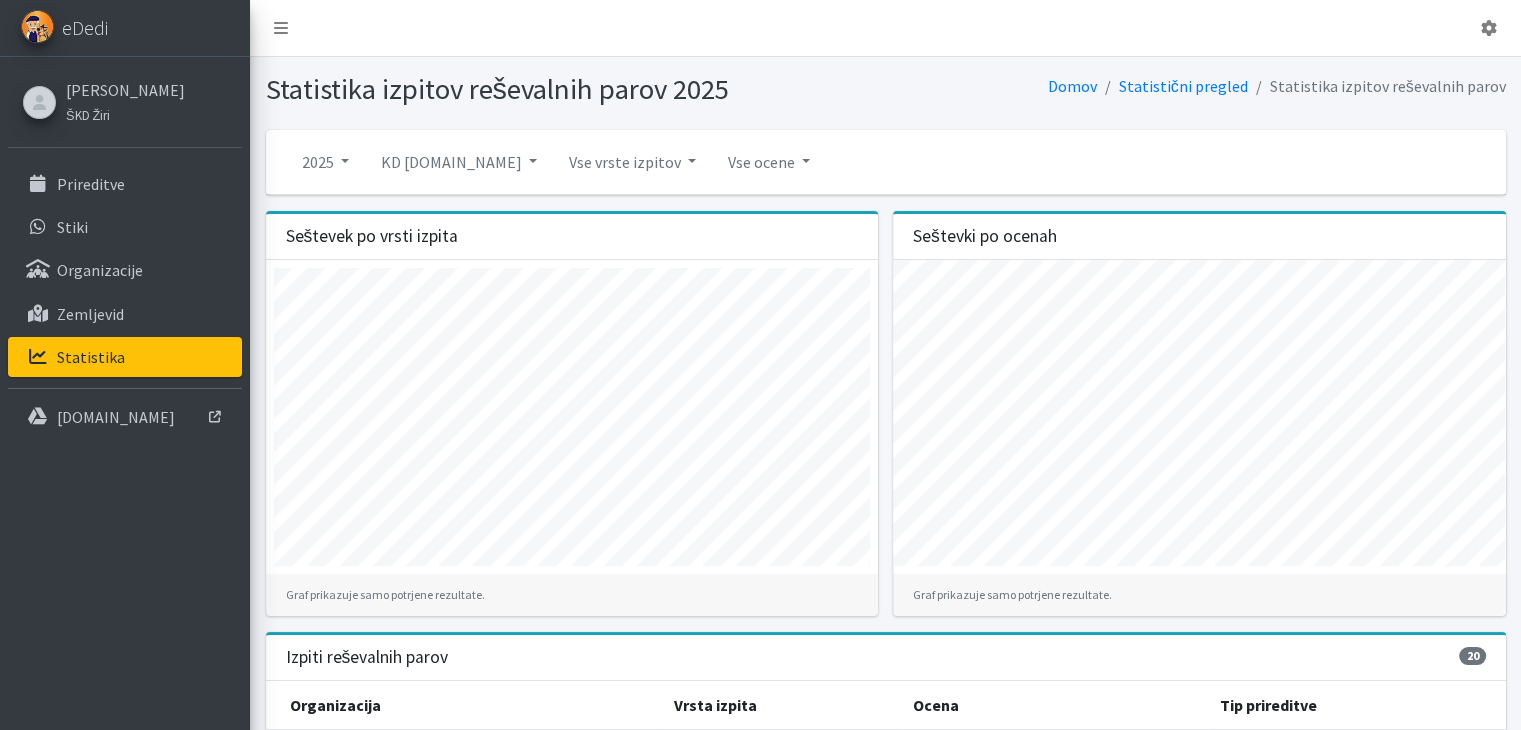drag, startPoint x: 1516, startPoint y: 217, endPoint x: 1533, endPoint y: 388, distance: 171.84296 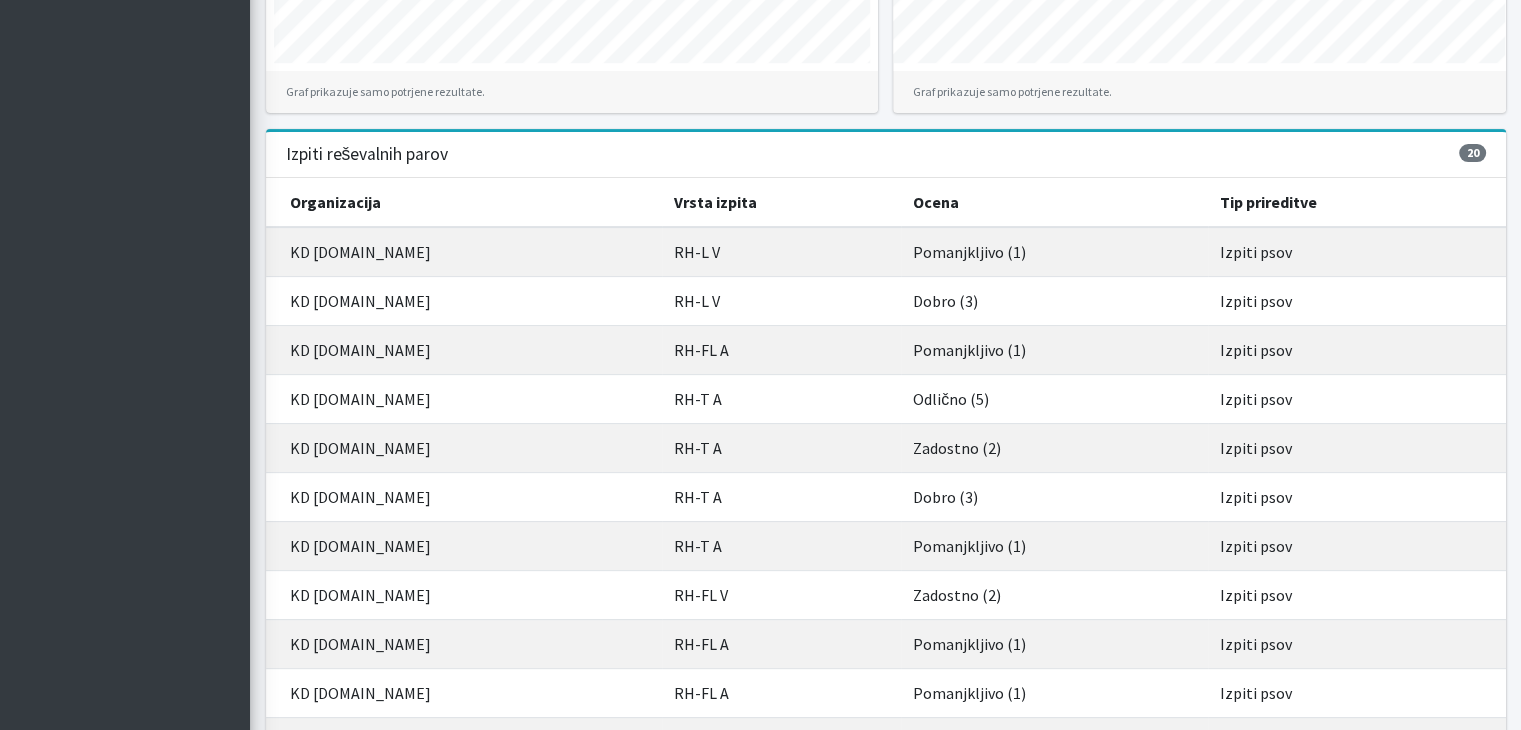 scroll, scrollTop: 635, scrollLeft: 0, axis: vertical 